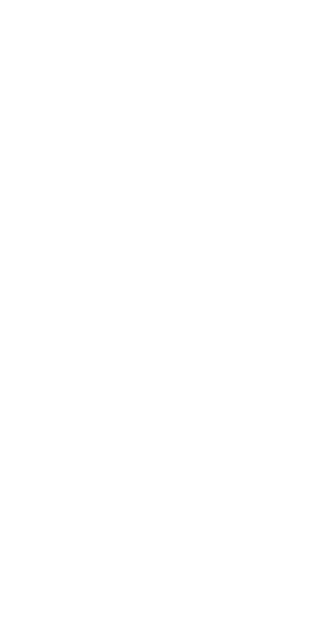 scroll, scrollTop: 0, scrollLeft: 0, axis: both 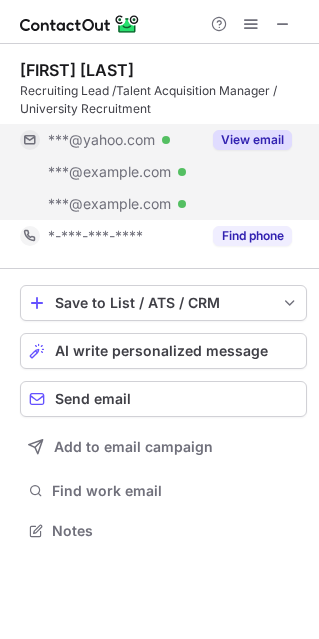 click on "View email" at bounding box center (252, 140) 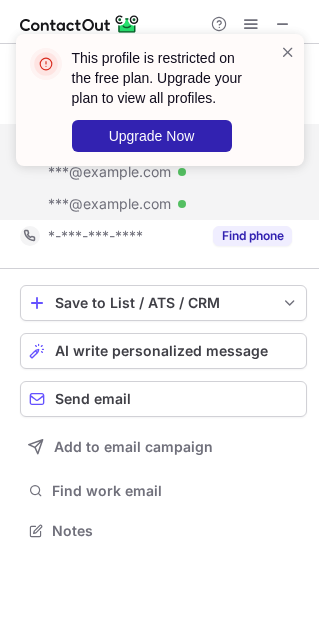 click on "This profile is restricted on the free plan. Upgrade your plan to view all profiles. Upgrade Now" at bounding box center (160, 100) 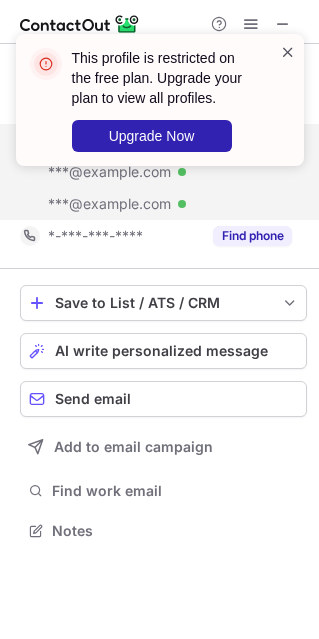 click at bounding box center (288, 52) 